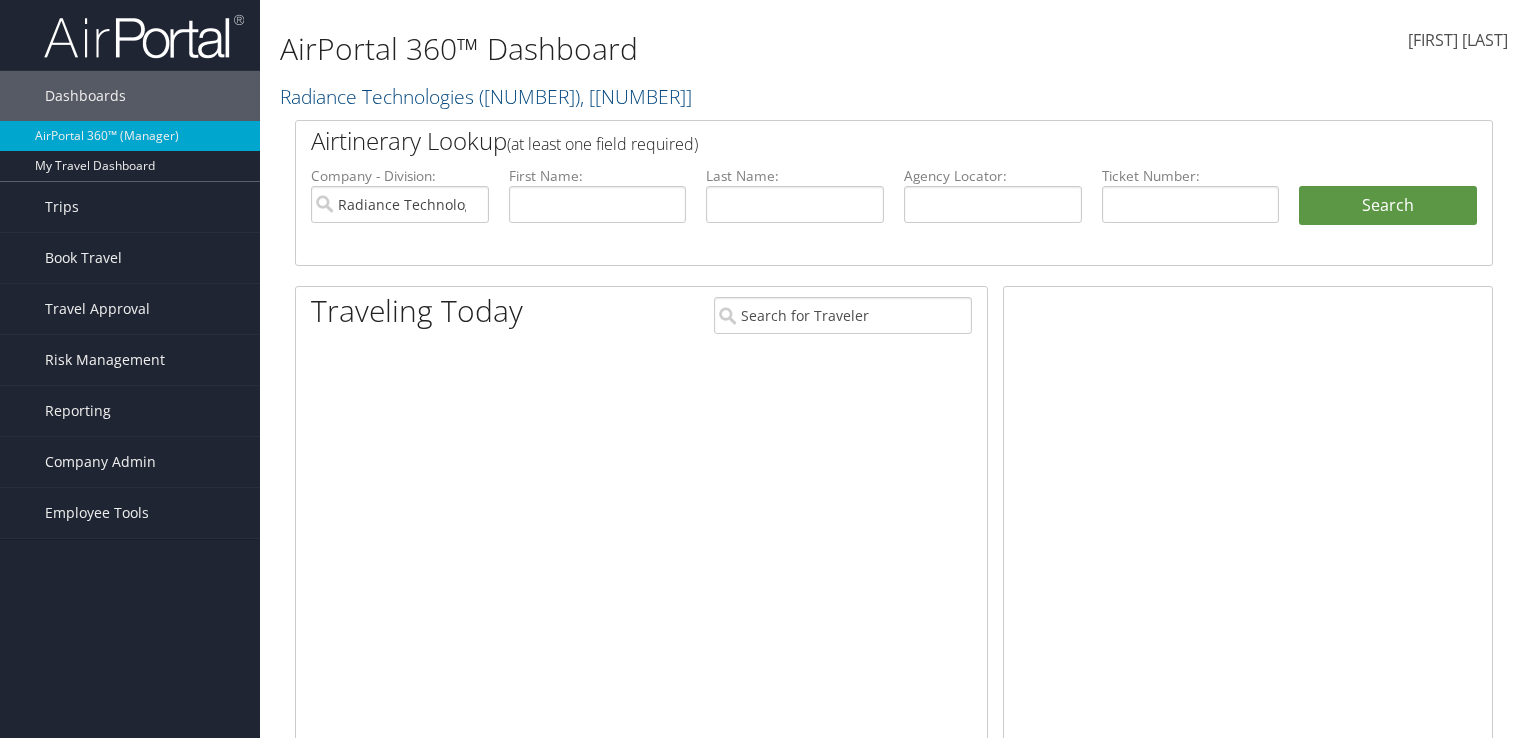 scroll, scrollTop: 0, scrollLeft: 0, axis: both 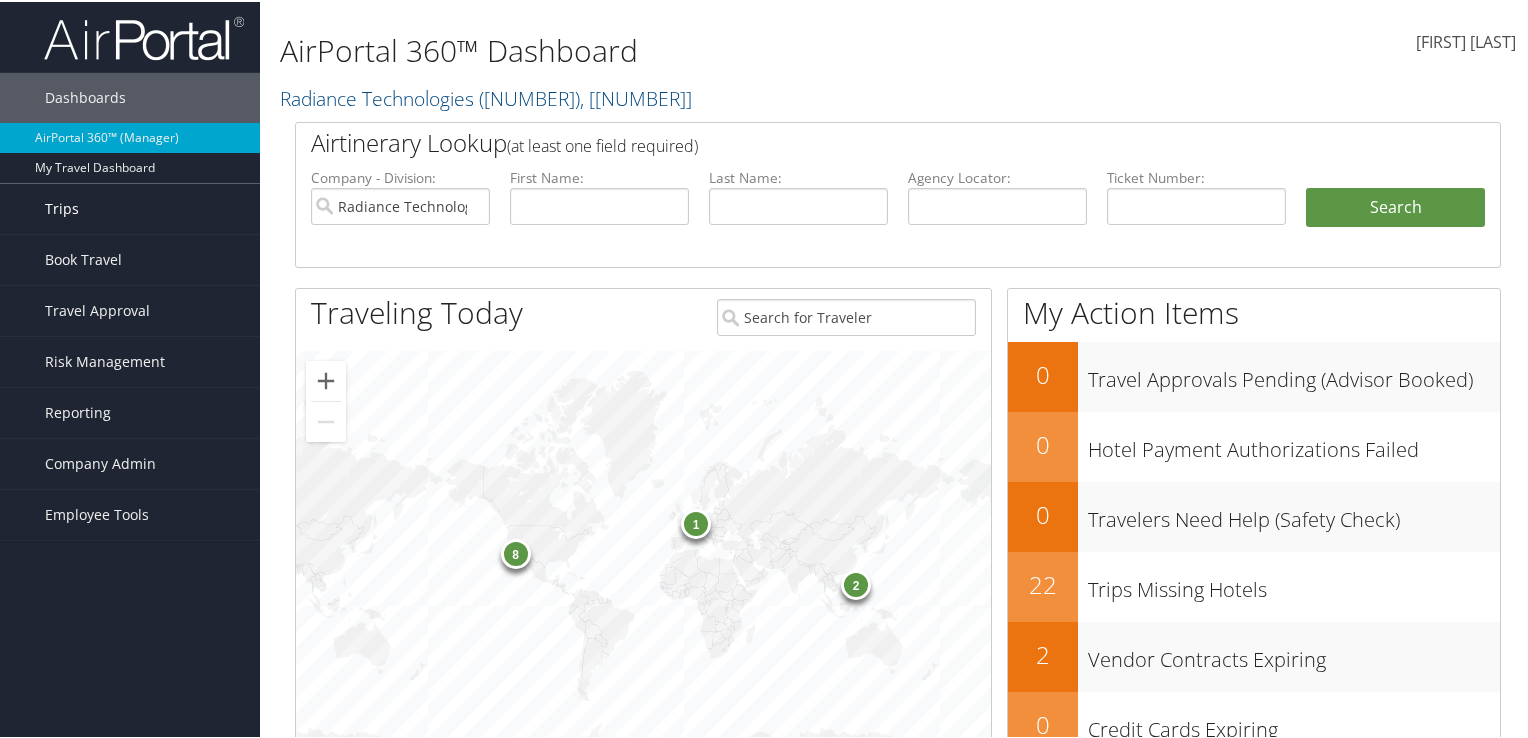 click on "Trips" at bounding box center [130, 207] 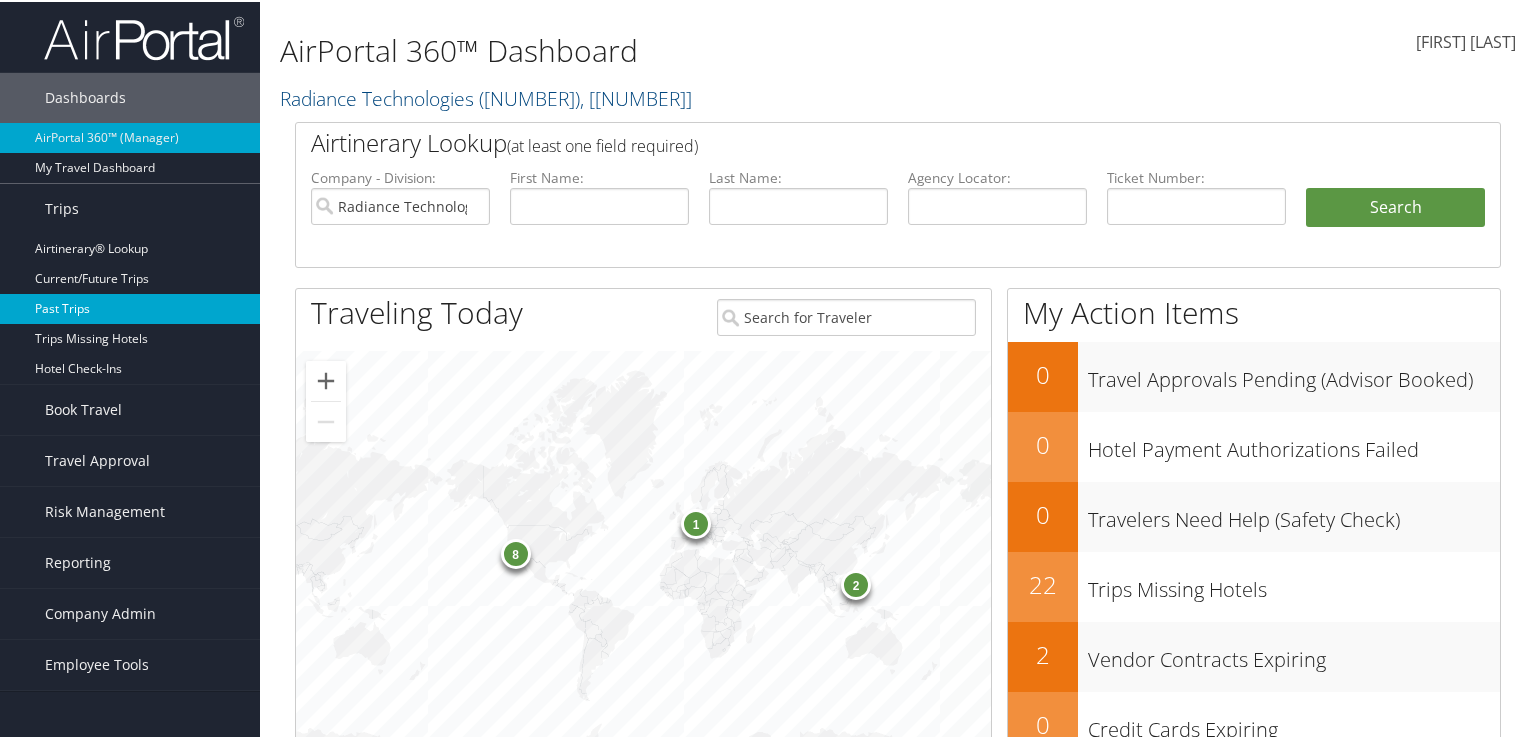 click on "Past Trips" at bounding box center [130, 307] 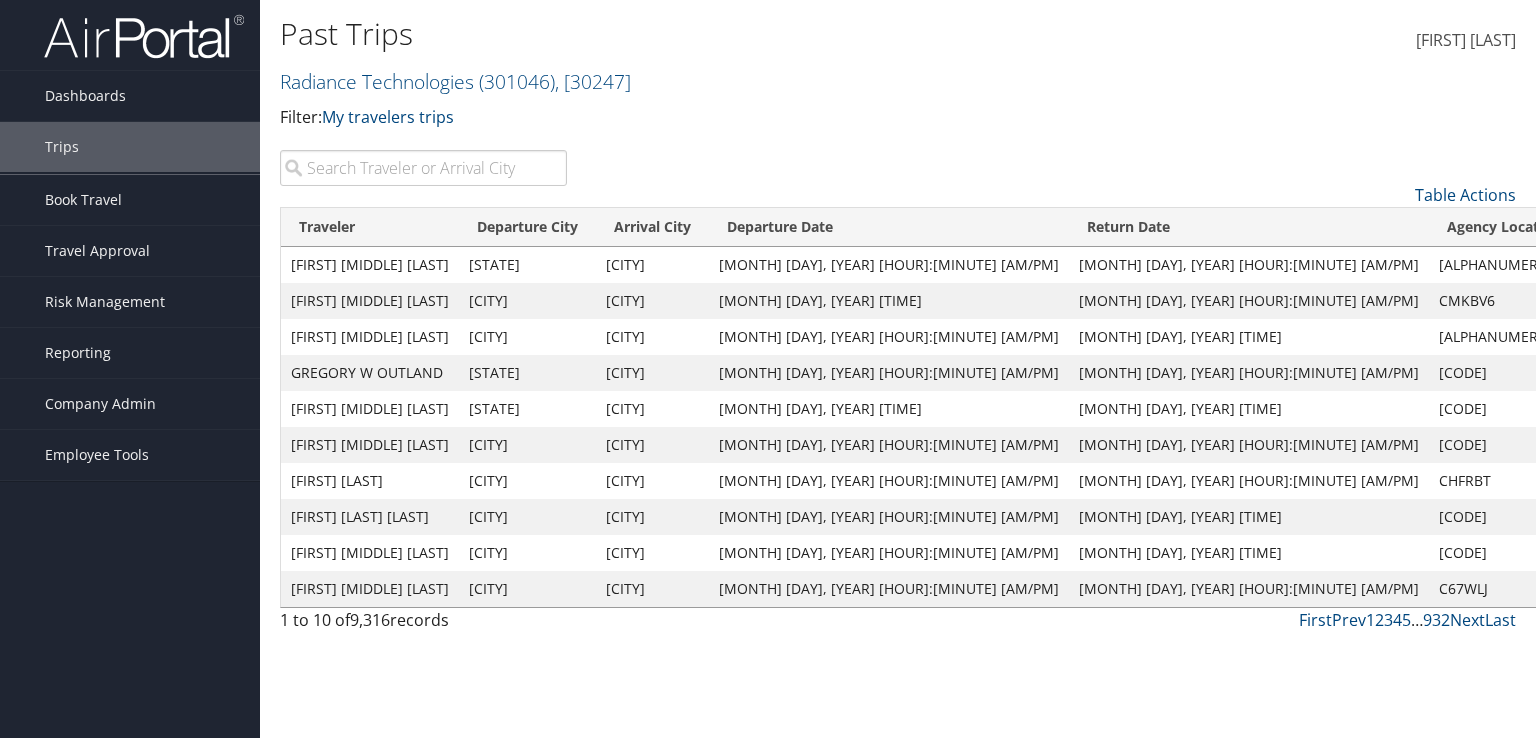 scroll, scrollTop: 0, scrollLeft: 0, axis: both 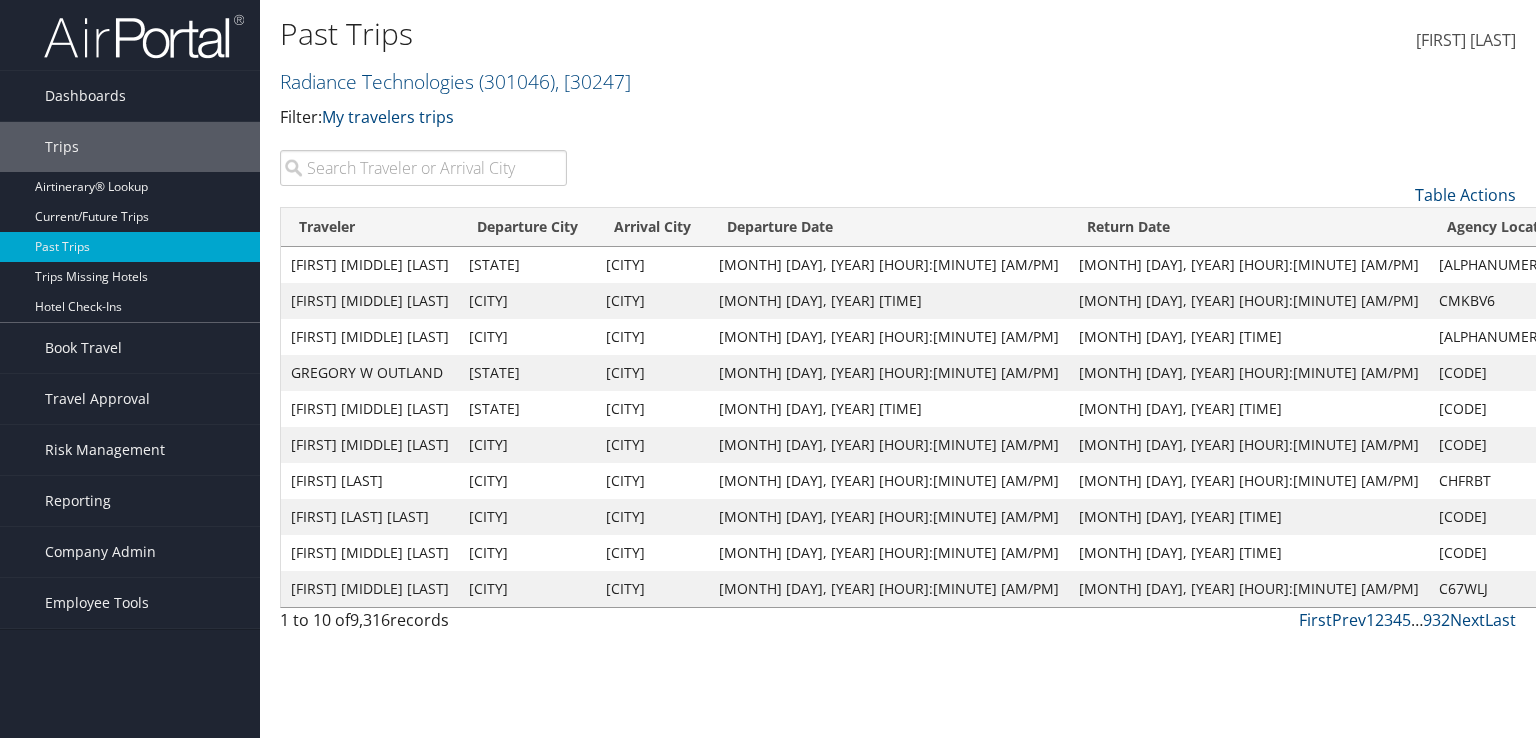 click at bounding box center (423, 168) 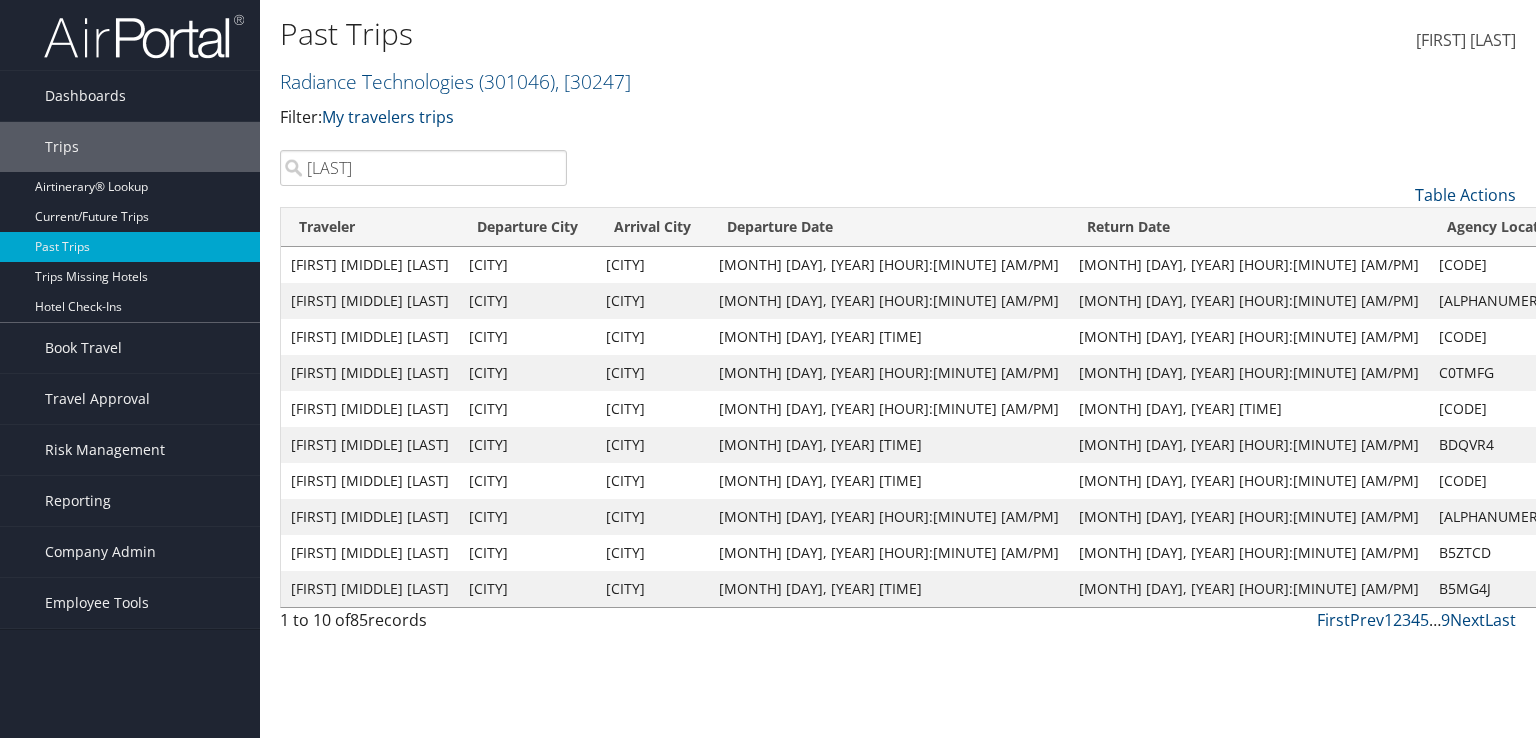 type on "hammett" 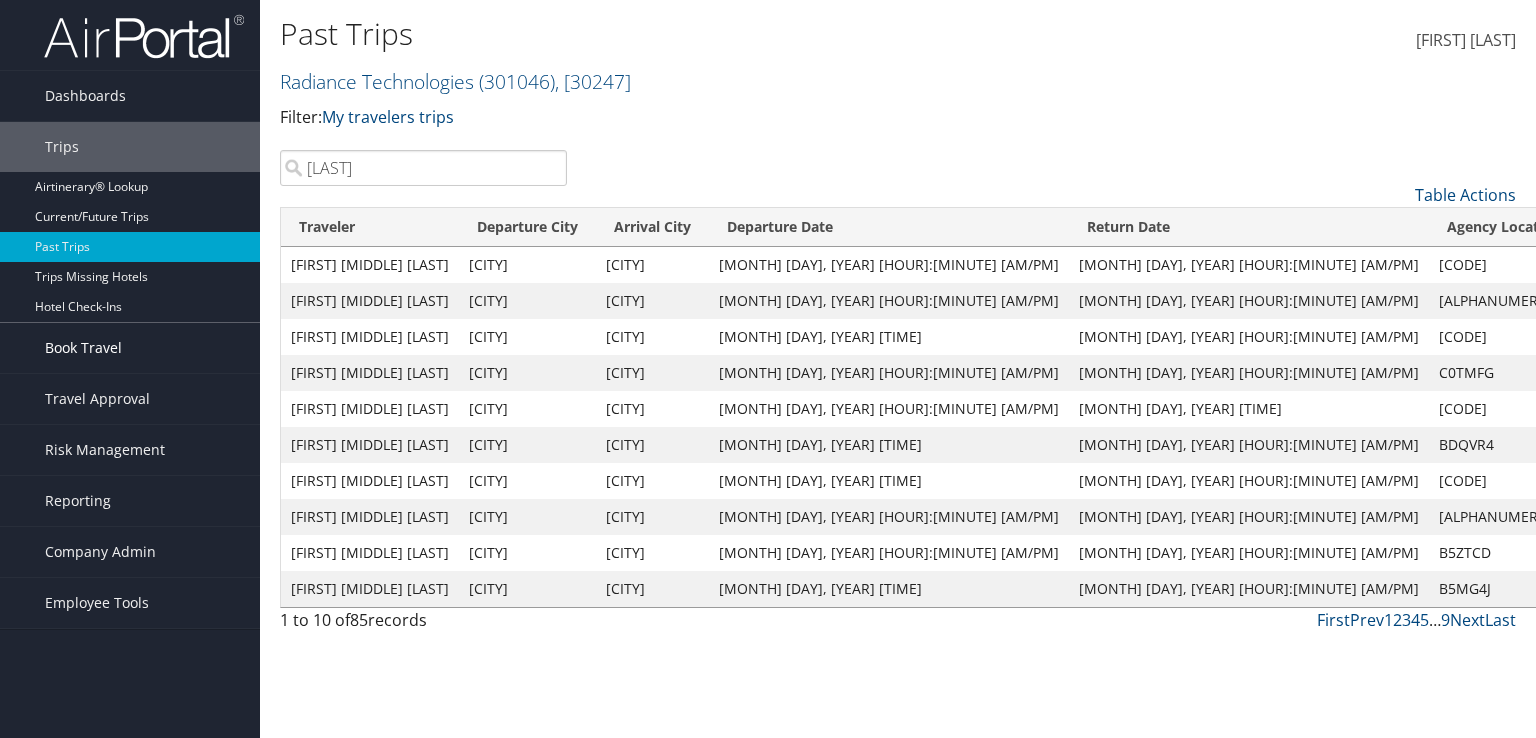 click on "Book Travel" at bounding box center [83, 348] 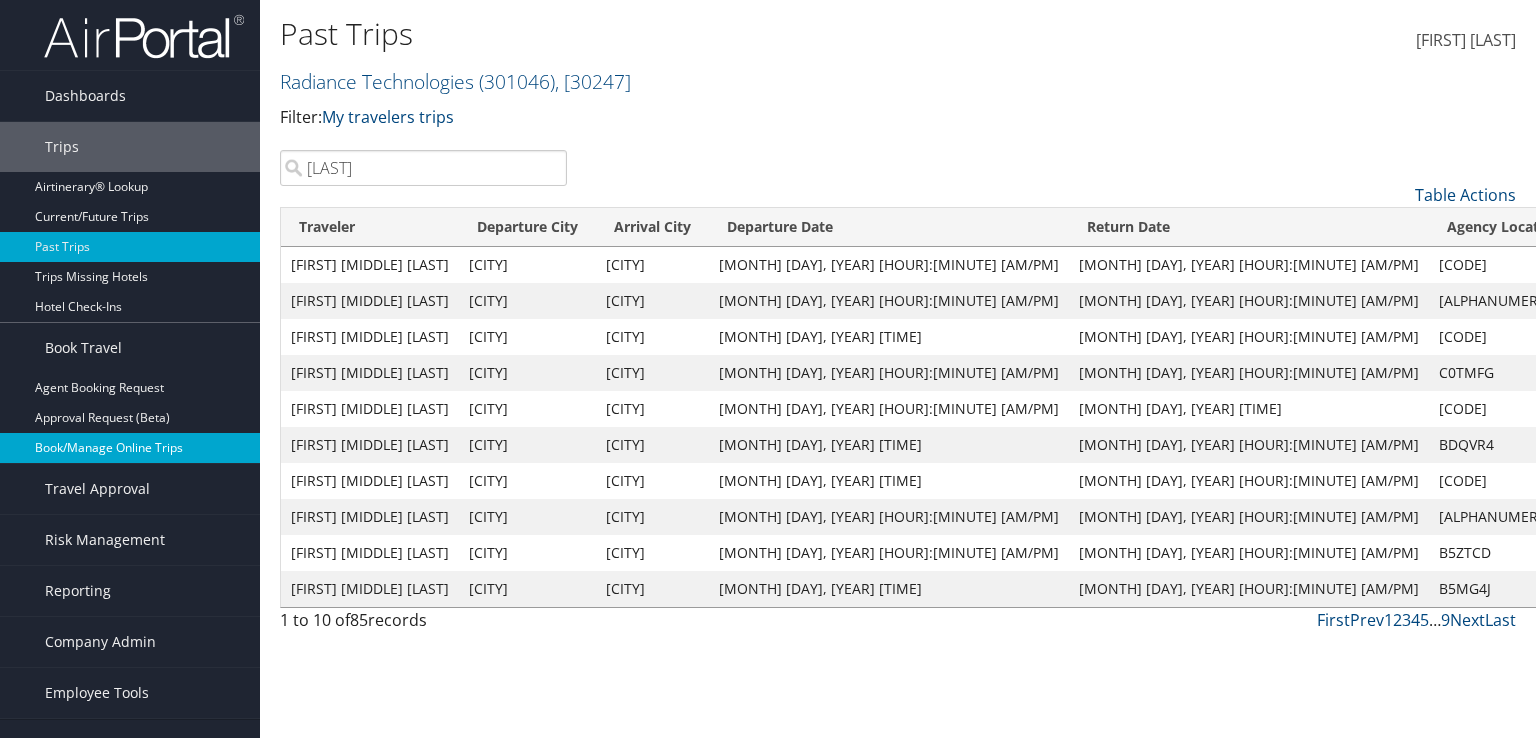 click on "Book/Manage Online Trips" at bounding box center [130, 448] 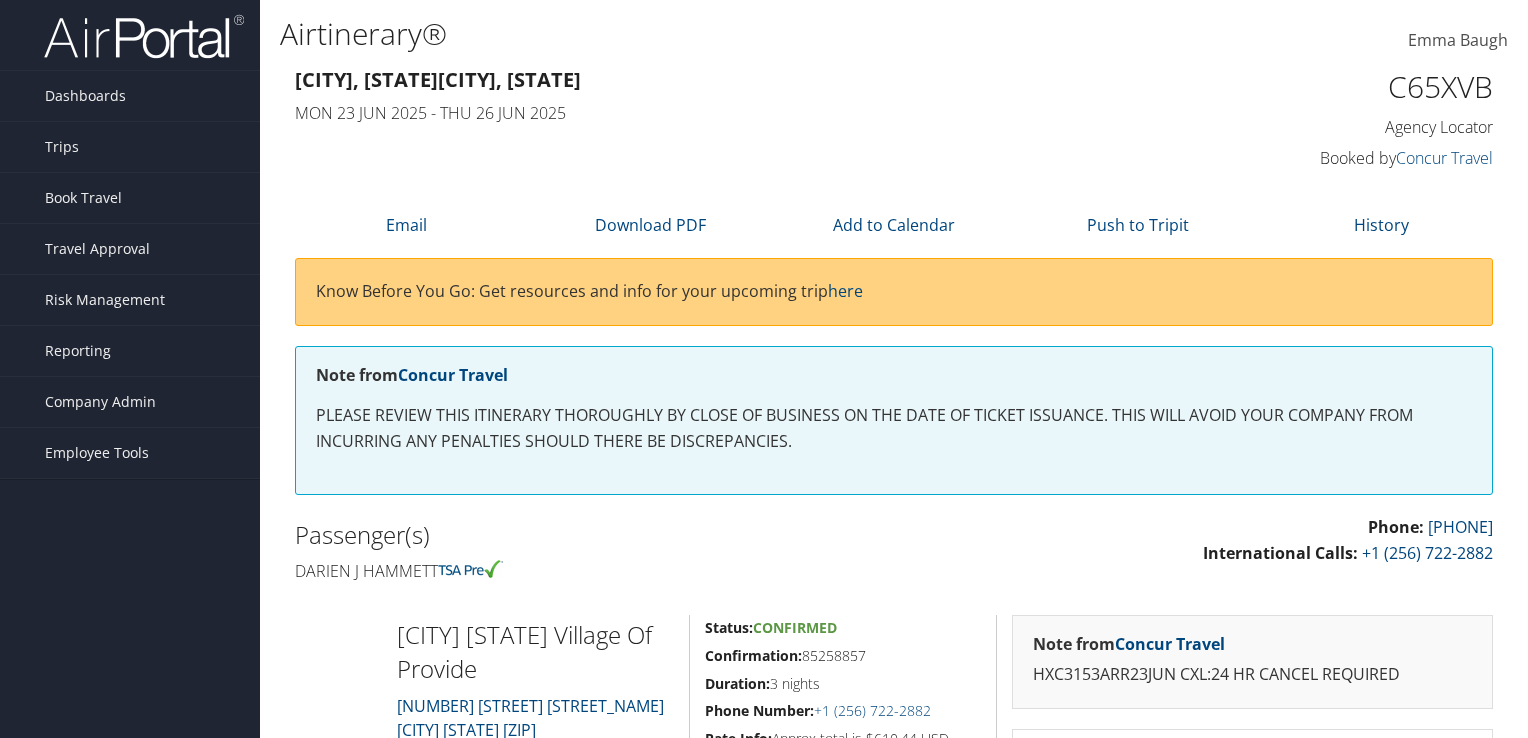 scroll, scrollTop: 0, scrollLeft: 0, axis: both 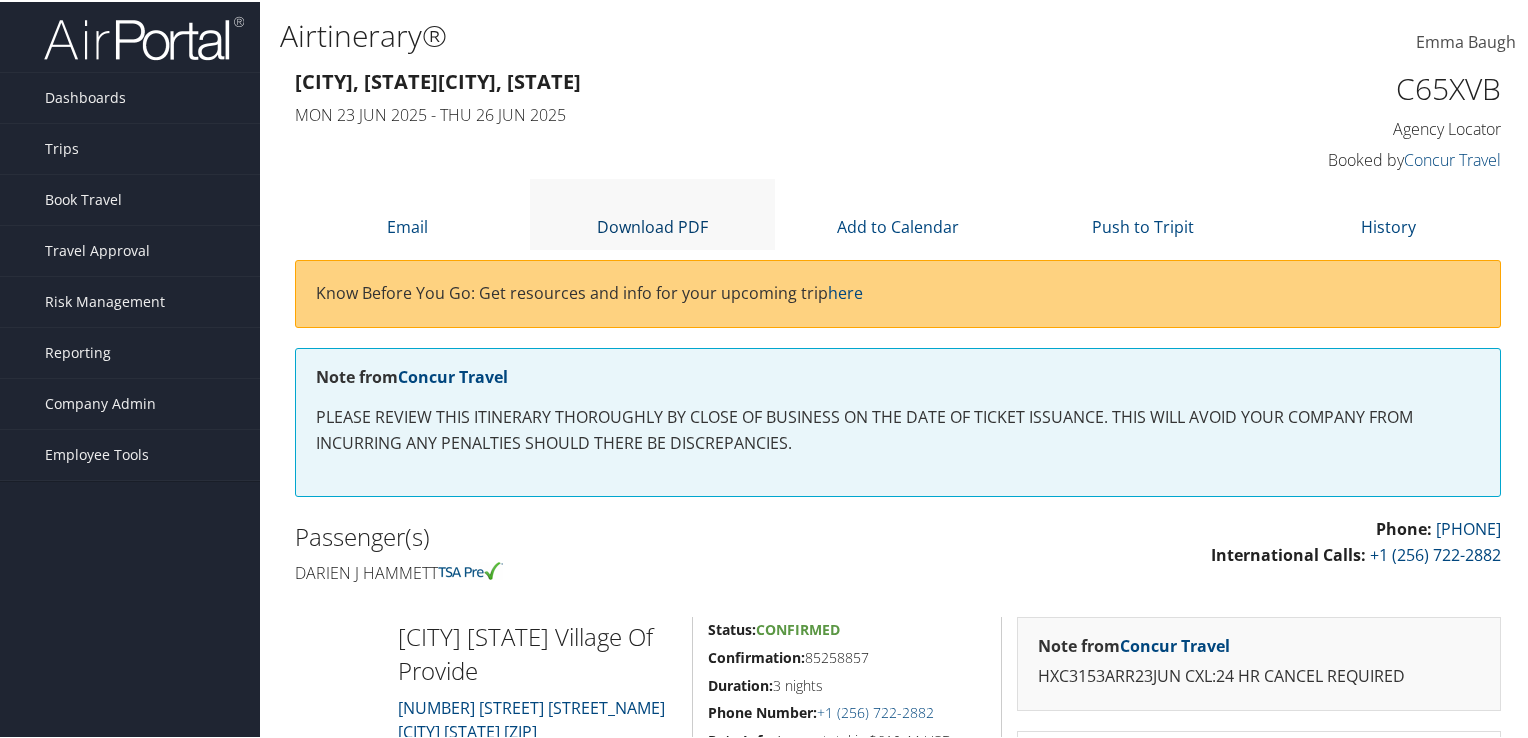 click at bounding box center [653, 199] 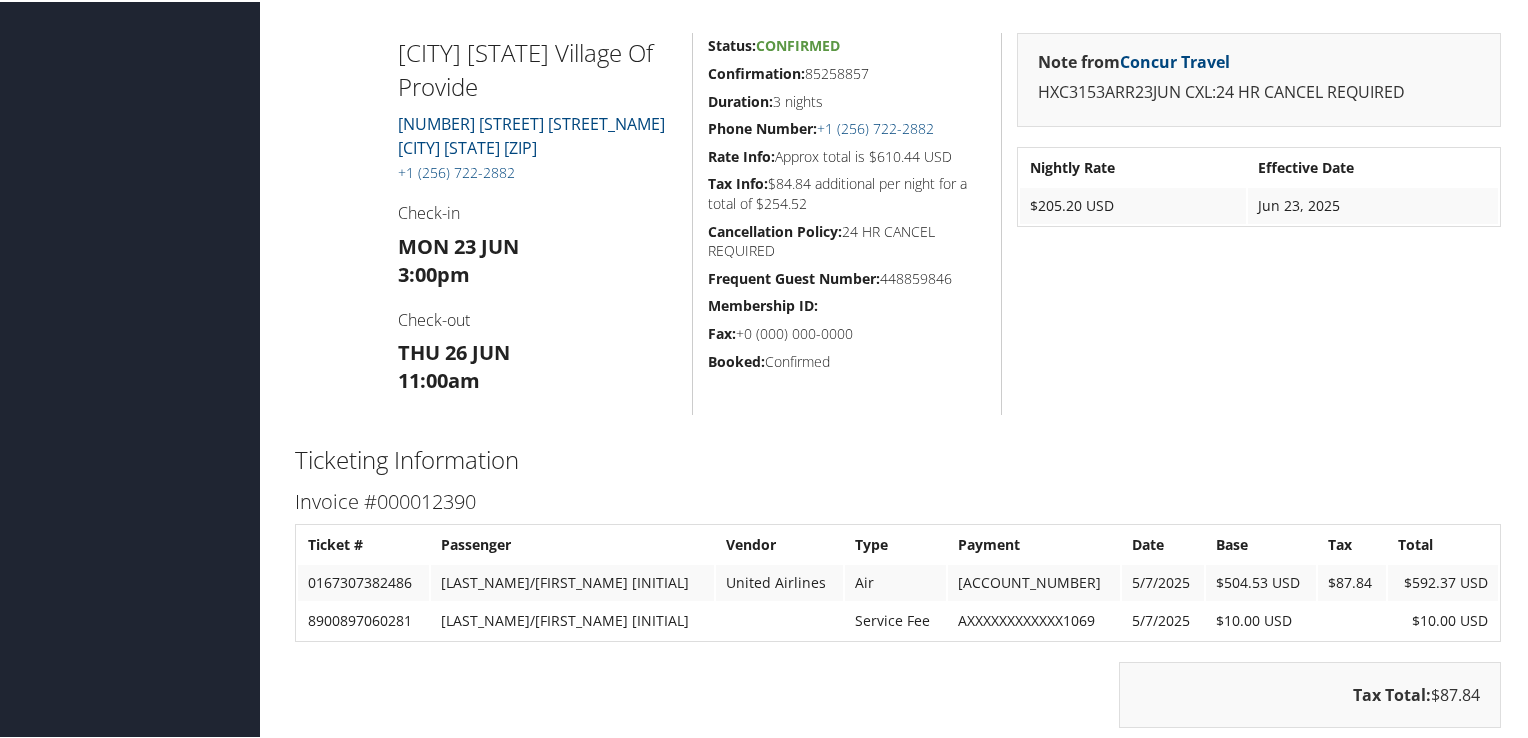scroll, scrollTop: 584, scrollLeft: 0, axis: vertical 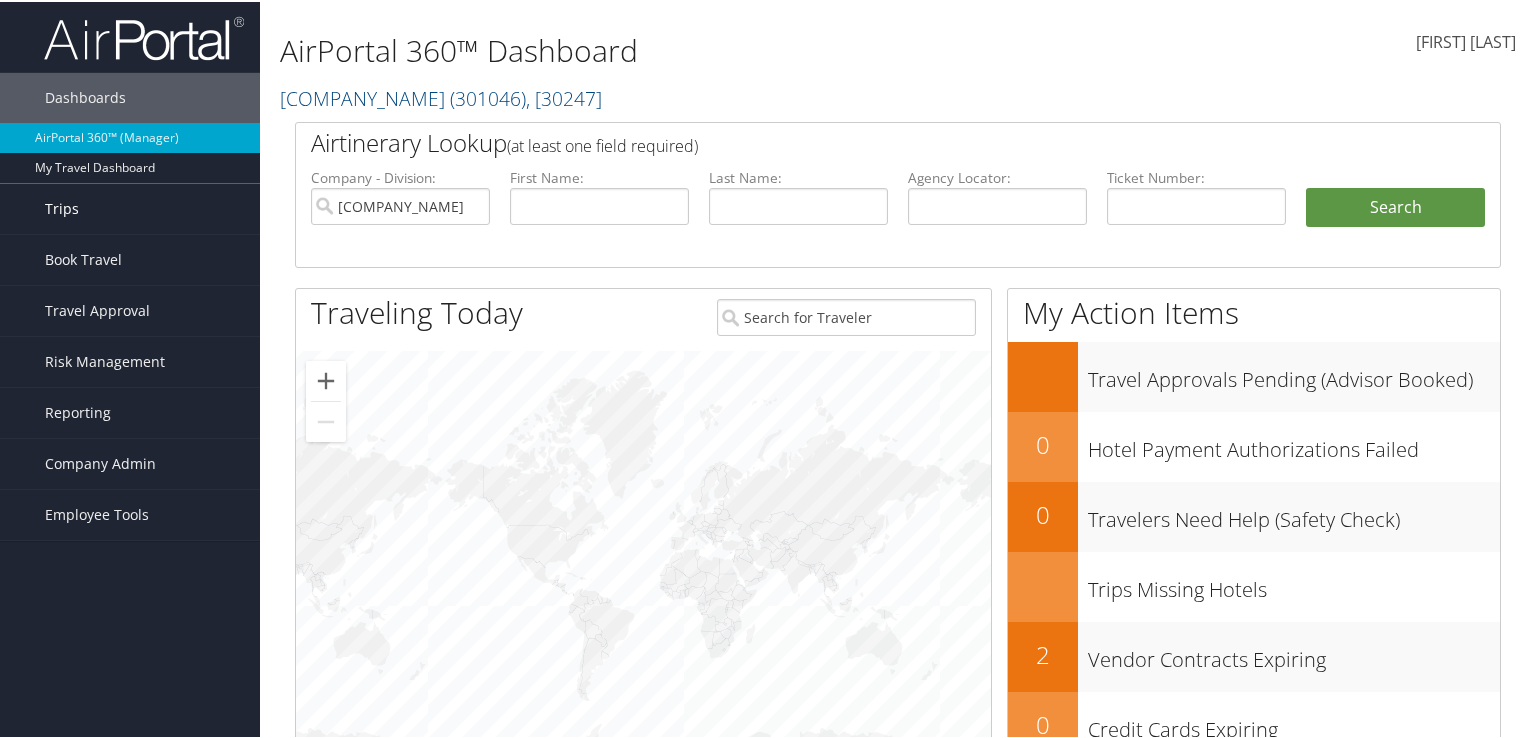 click on "Trips" at bounding box center [62, 207] 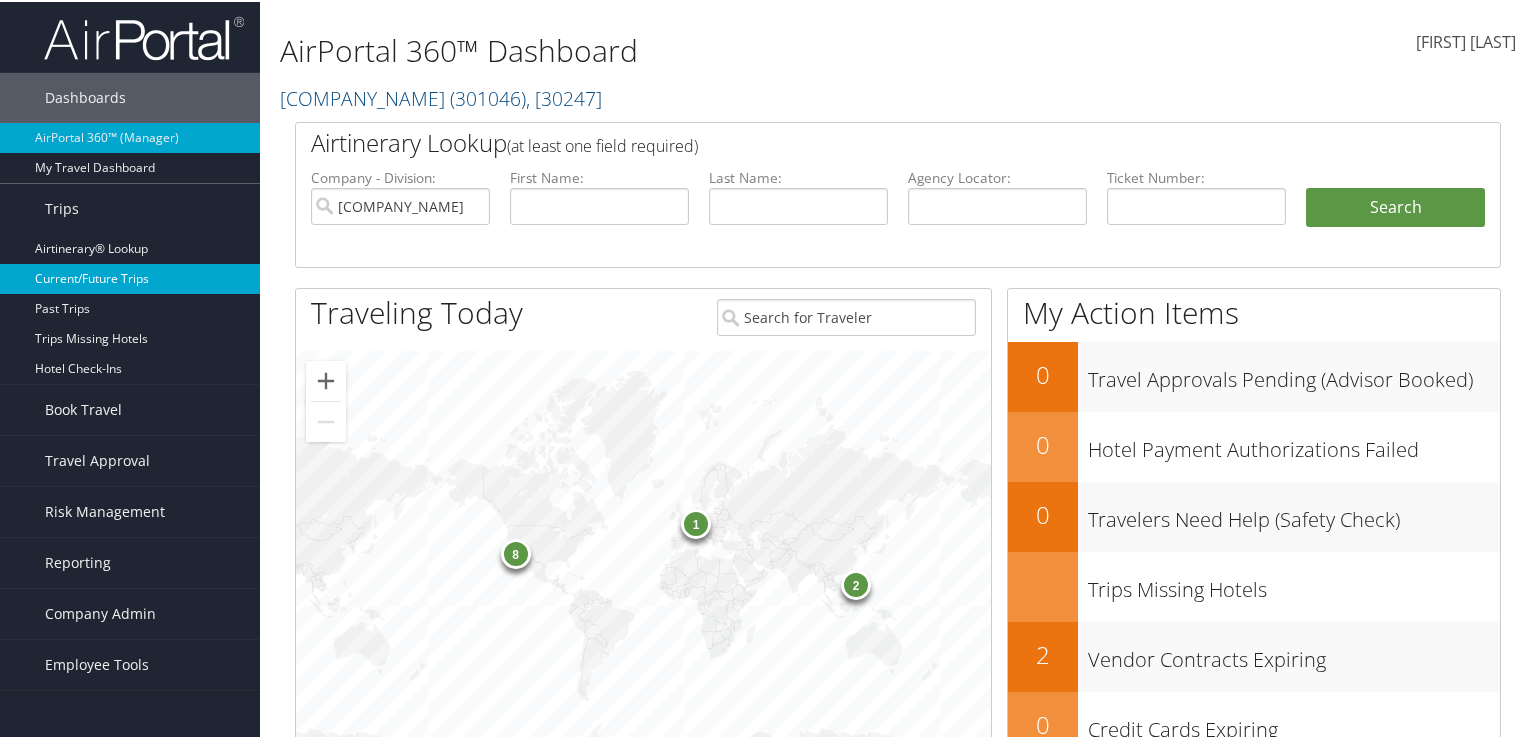 click on "Current/Future Trips" at bounding box center (130, 277) 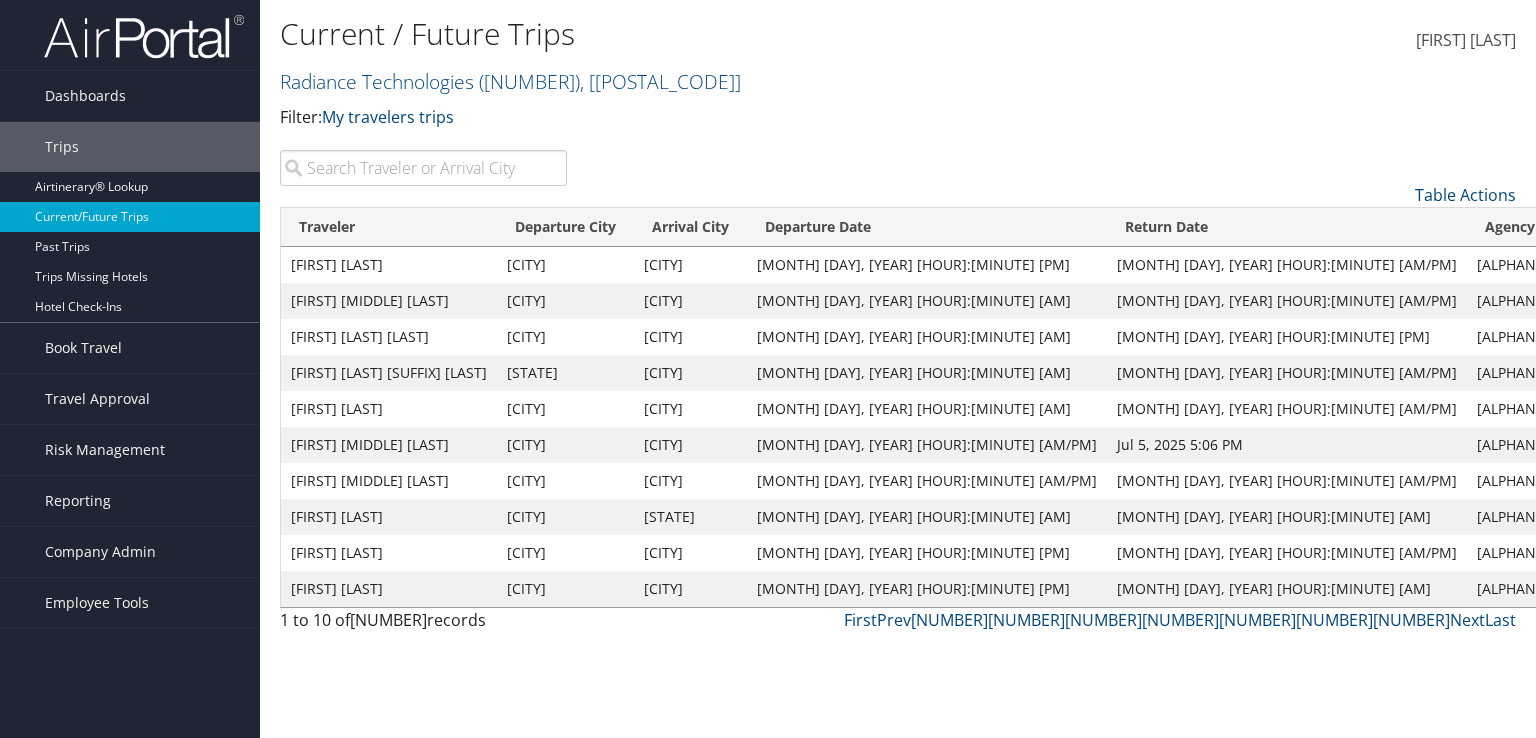 scroll, scrollTop: 0, scrollLeft: 0, axis: both 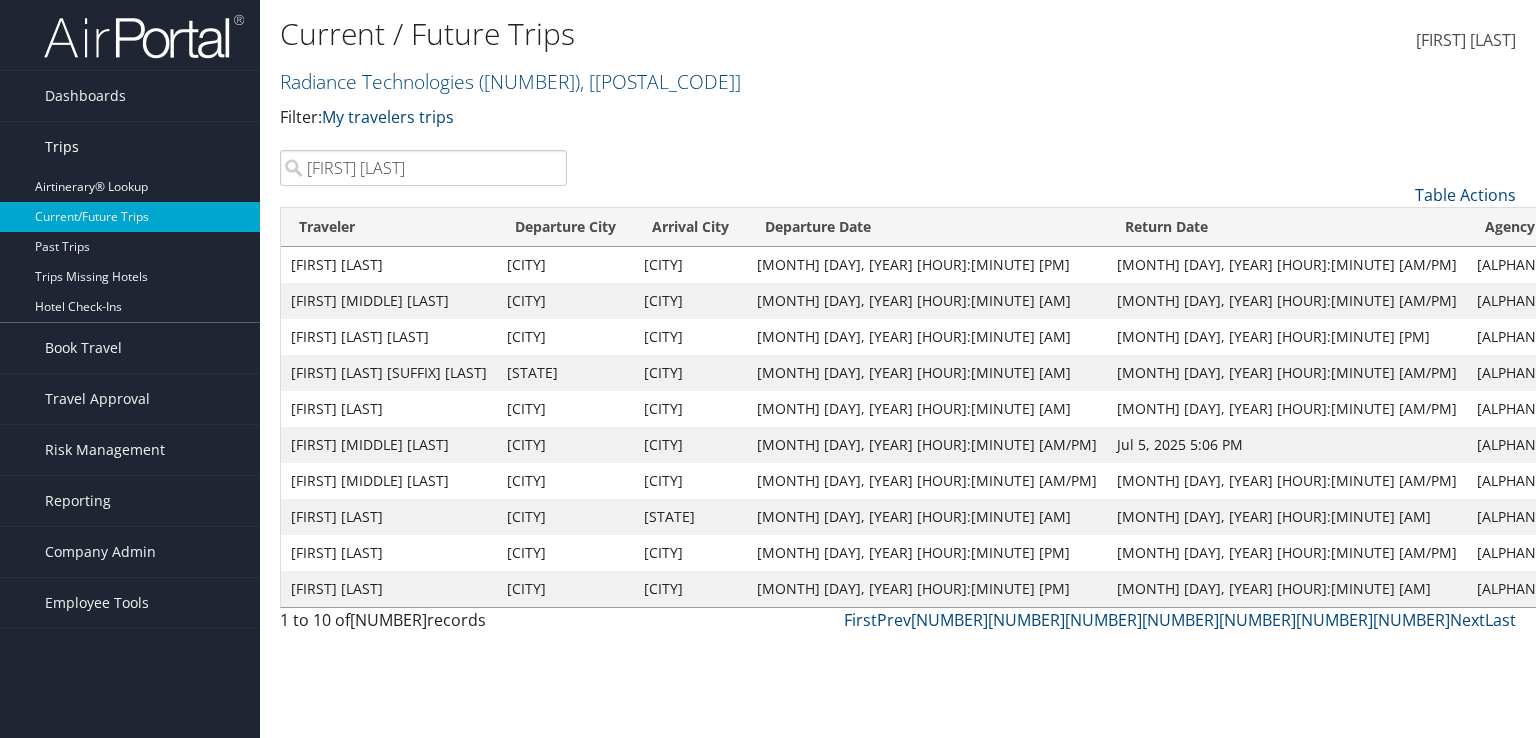 drag, startPoint x: 346, startPoint y: 169, endPoint x: 177, endPoint y: 169, distance: 169 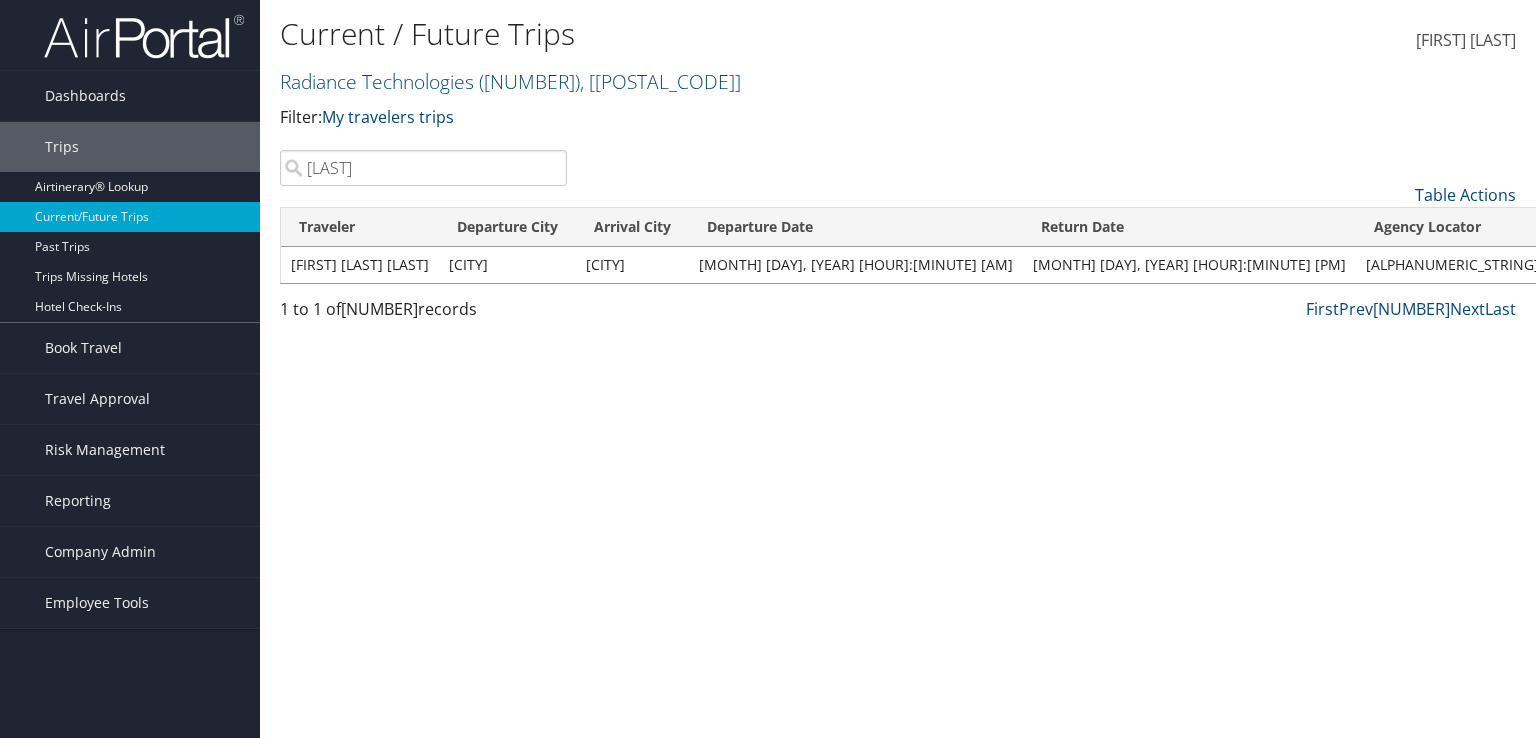type on "Shallcross" 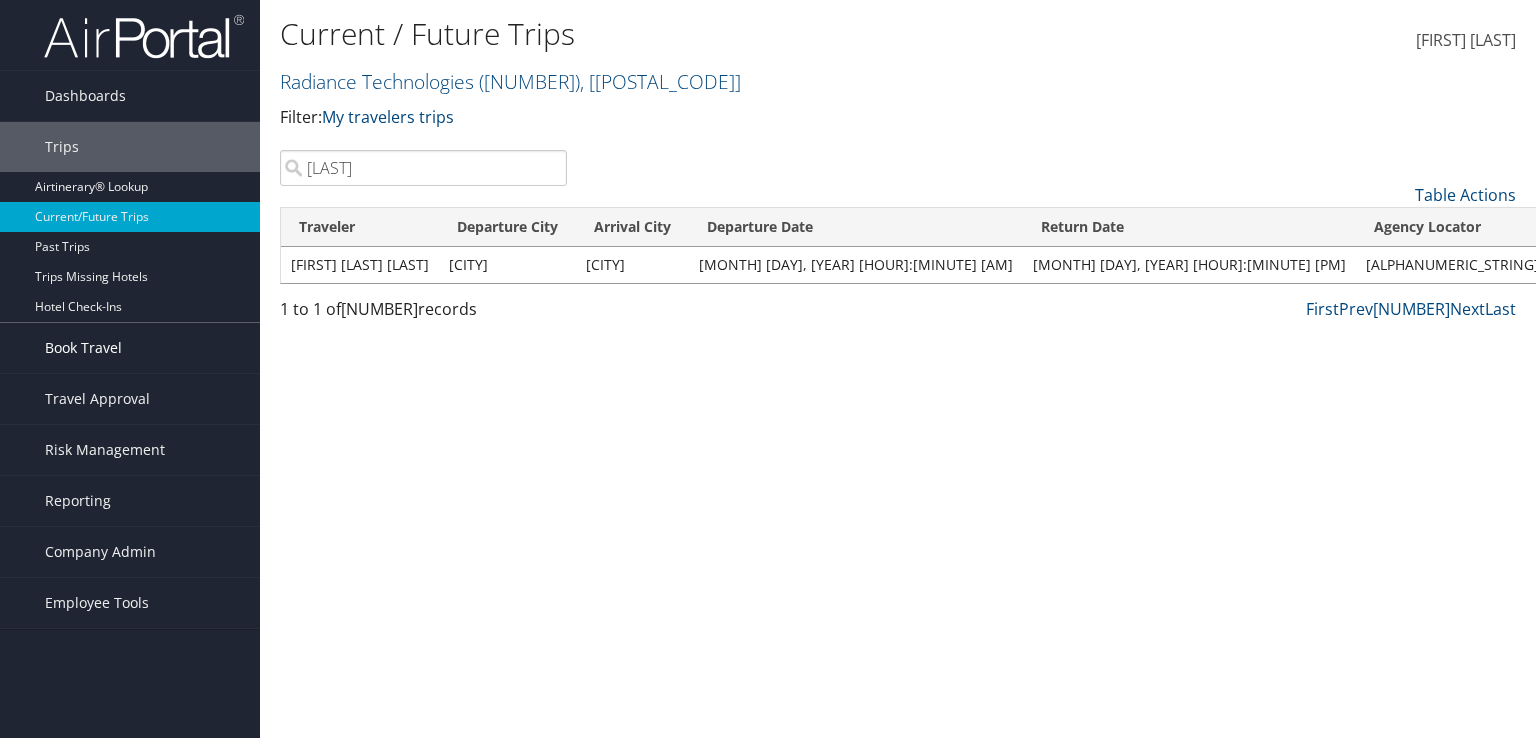 click on "Book Travel" at bounding box center [130, 348] 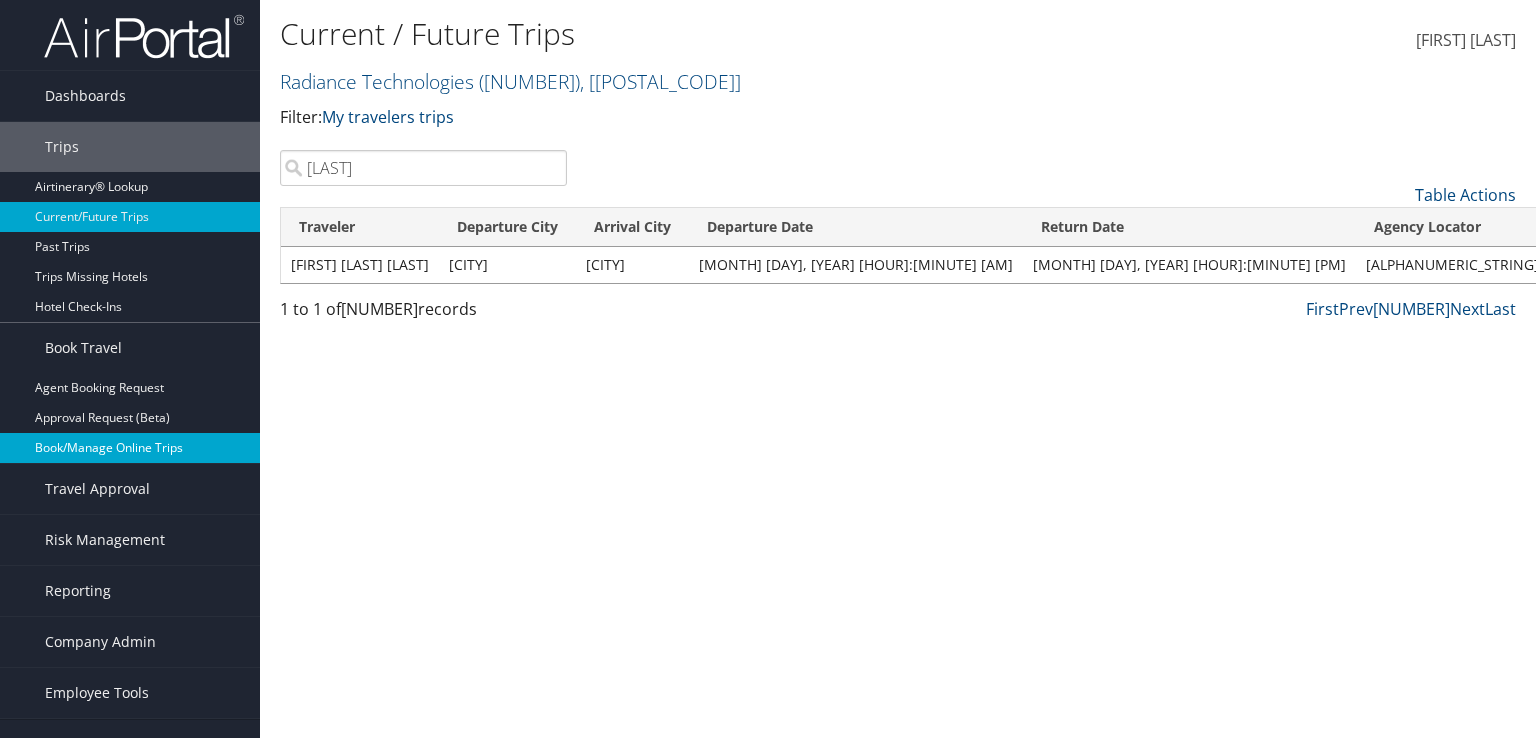 click on "Book/Manage Online Trips" at bounding box center (130, 448) 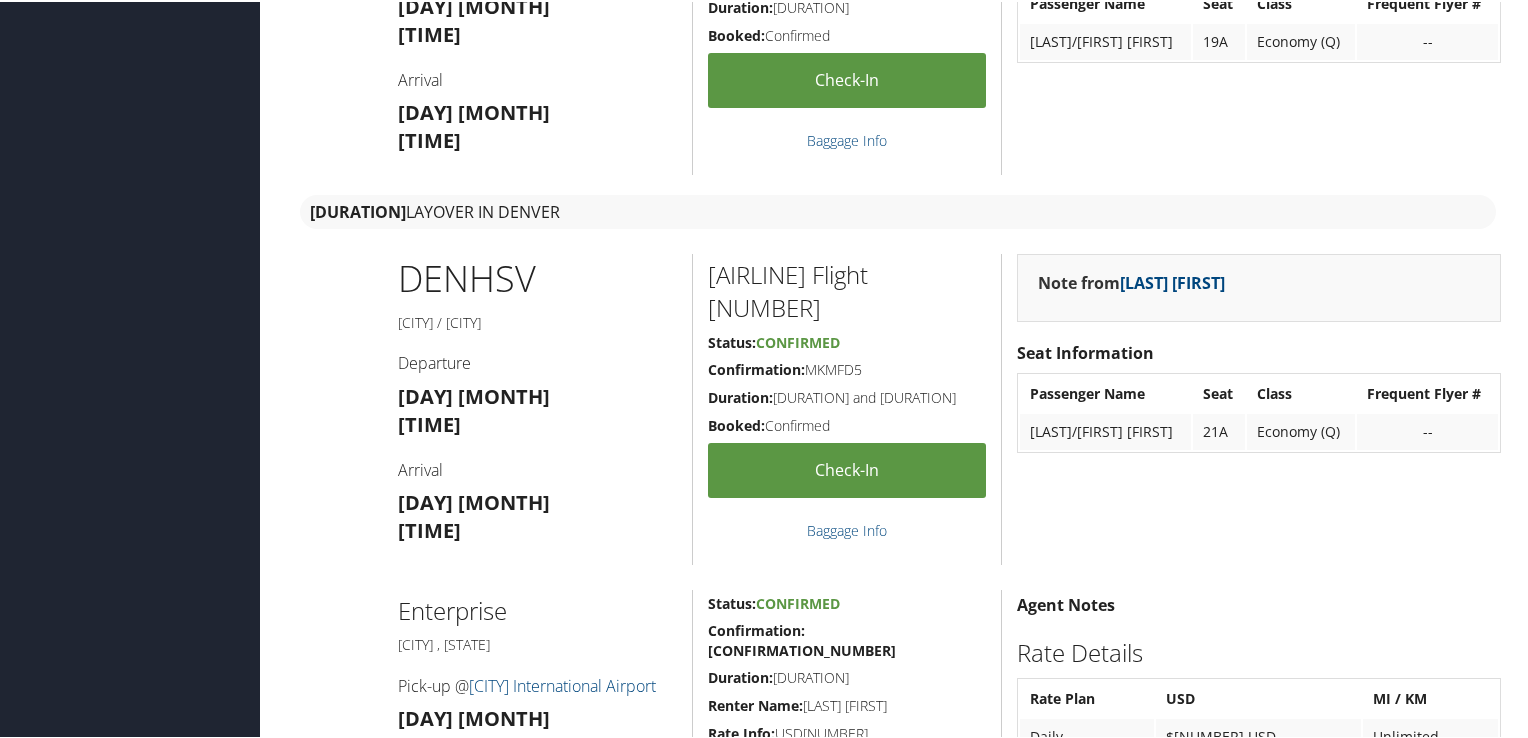 scroll, scrollTop: 864, scrollLeft: 0, axis: vertical 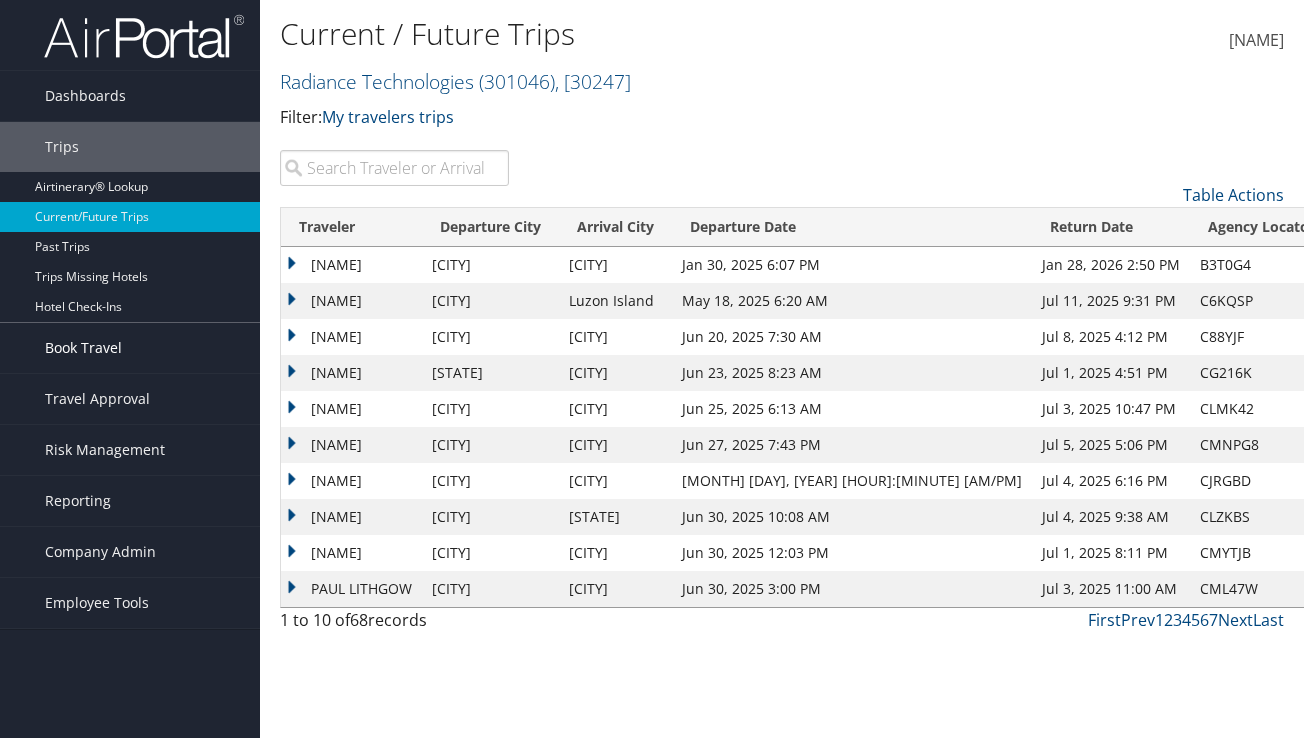 click on "Book Travel" at bounding box center [83, 348] 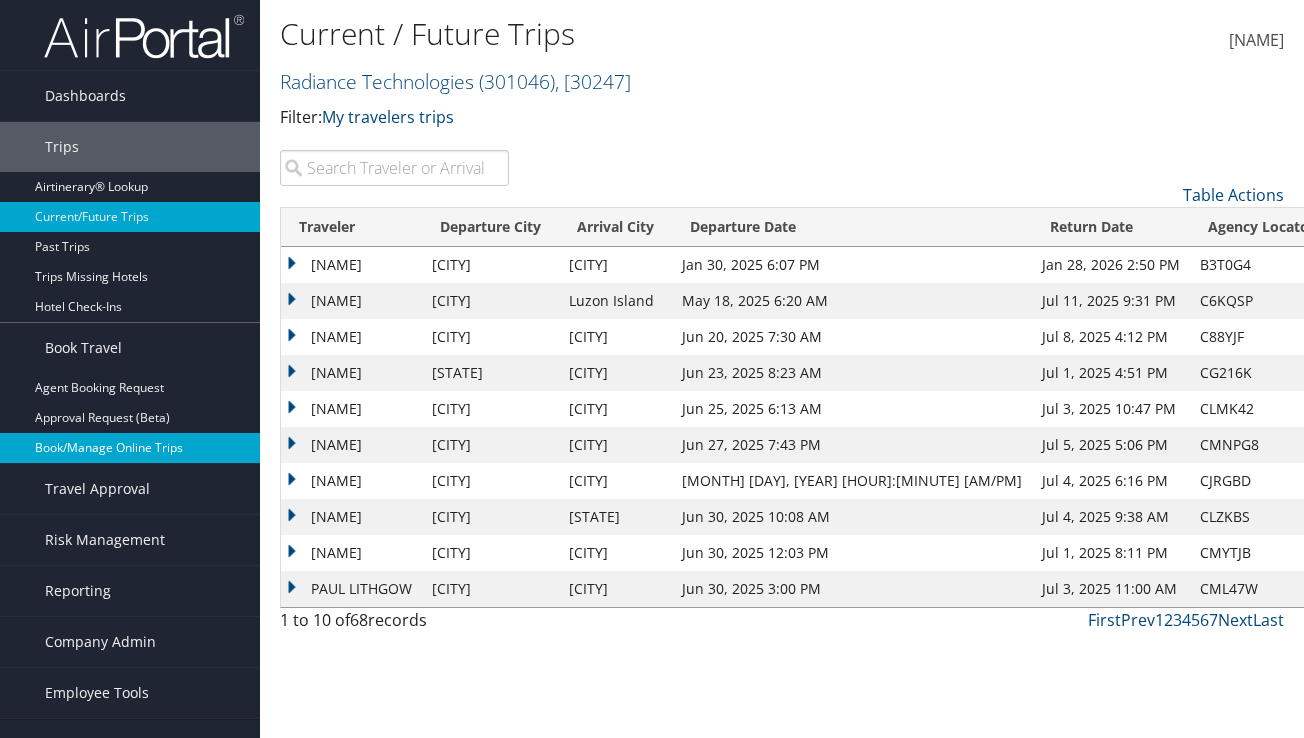 click on "Book/Manage Online Trips" at bounding box center [130, 448] 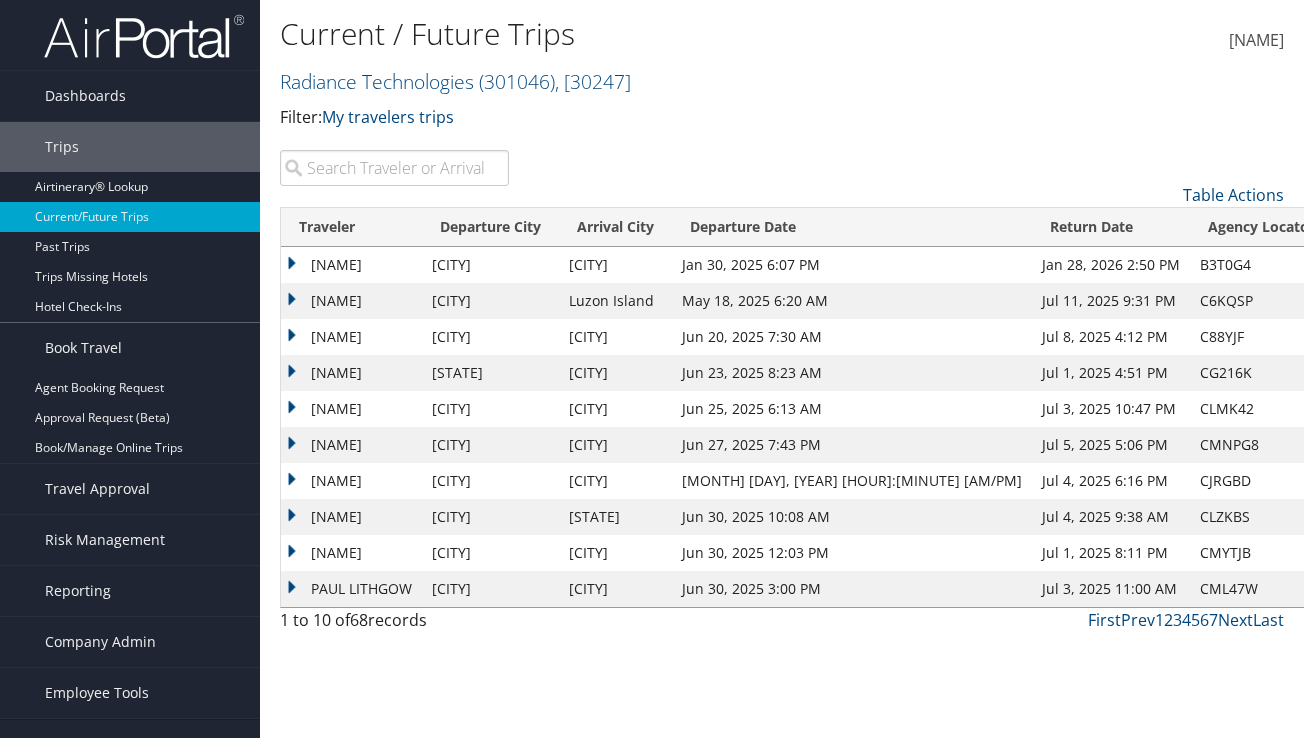 click at bounding box center (394, 168) 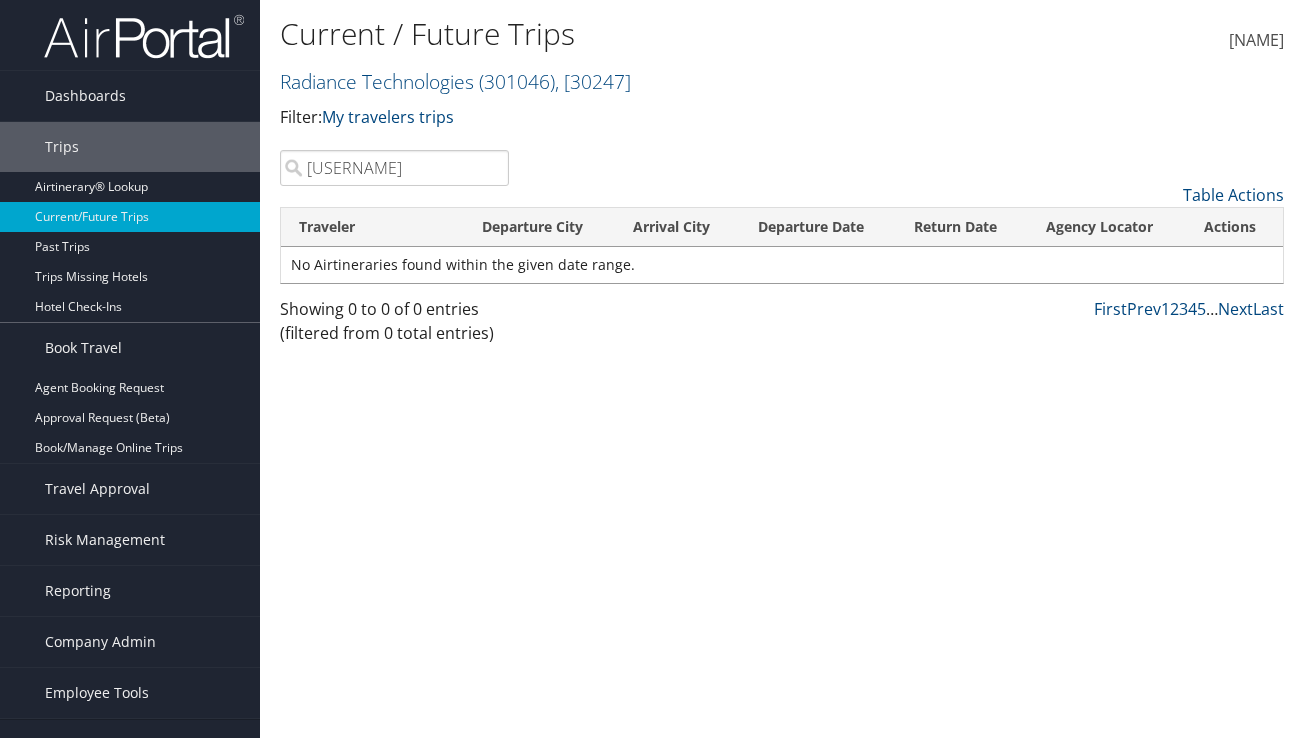 drag, startPoint x: 396, startPoint y: 169, endPoint x: 262, endPoint y: 157, distance: 134.53624 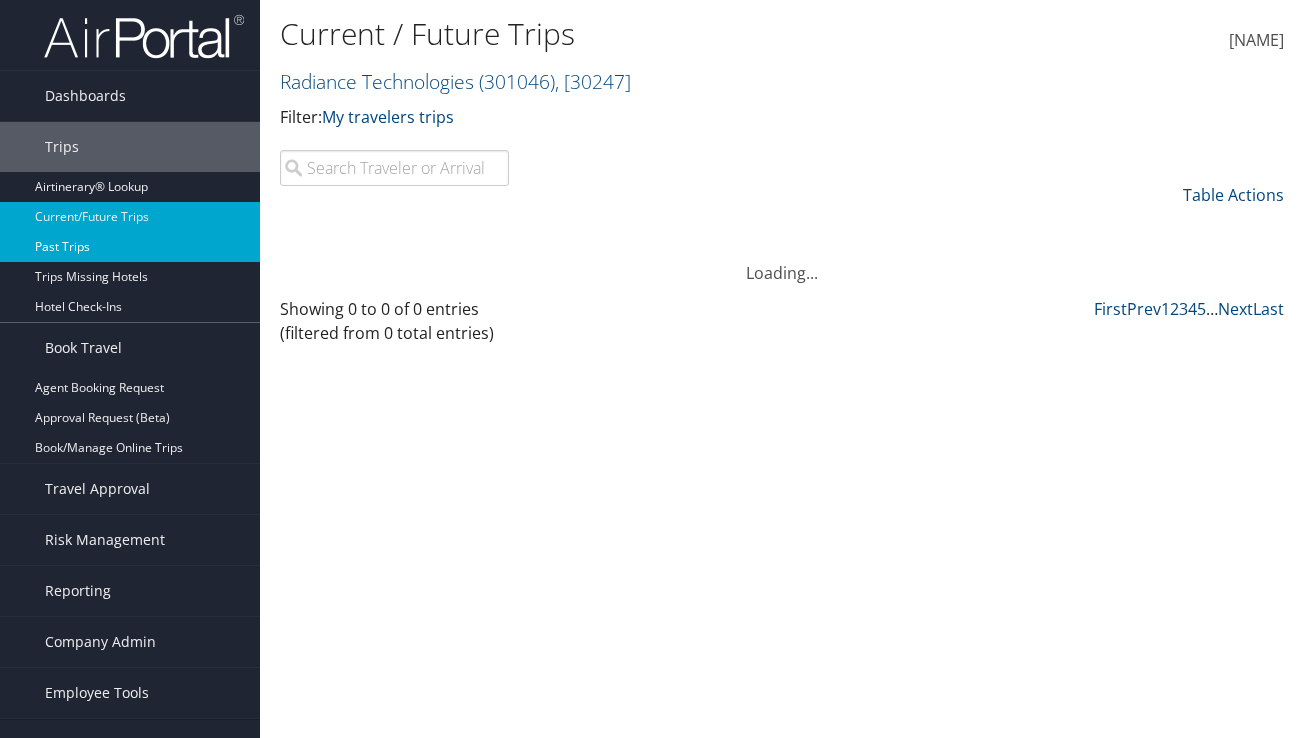 click on "Past Trips" at bounding box center [130, 247] 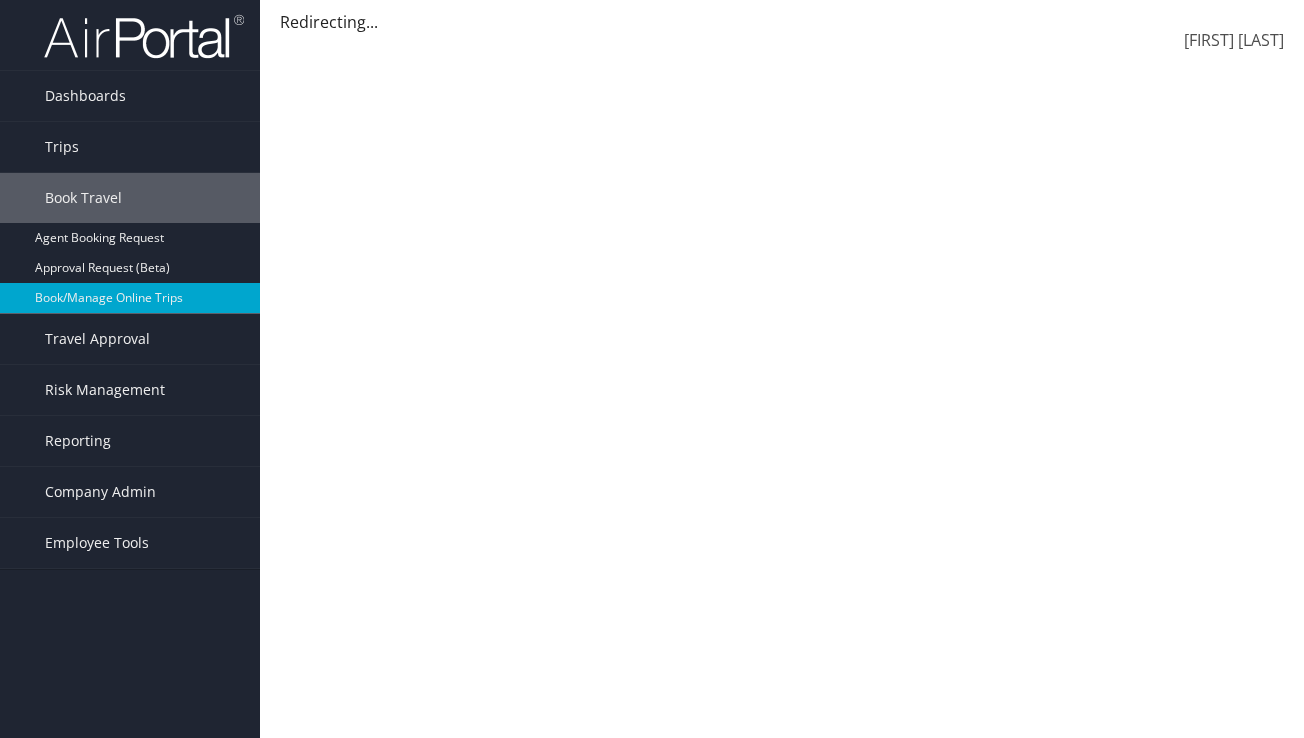 scroll, scrollTop: 0, scrollLeft: 0, axis: both 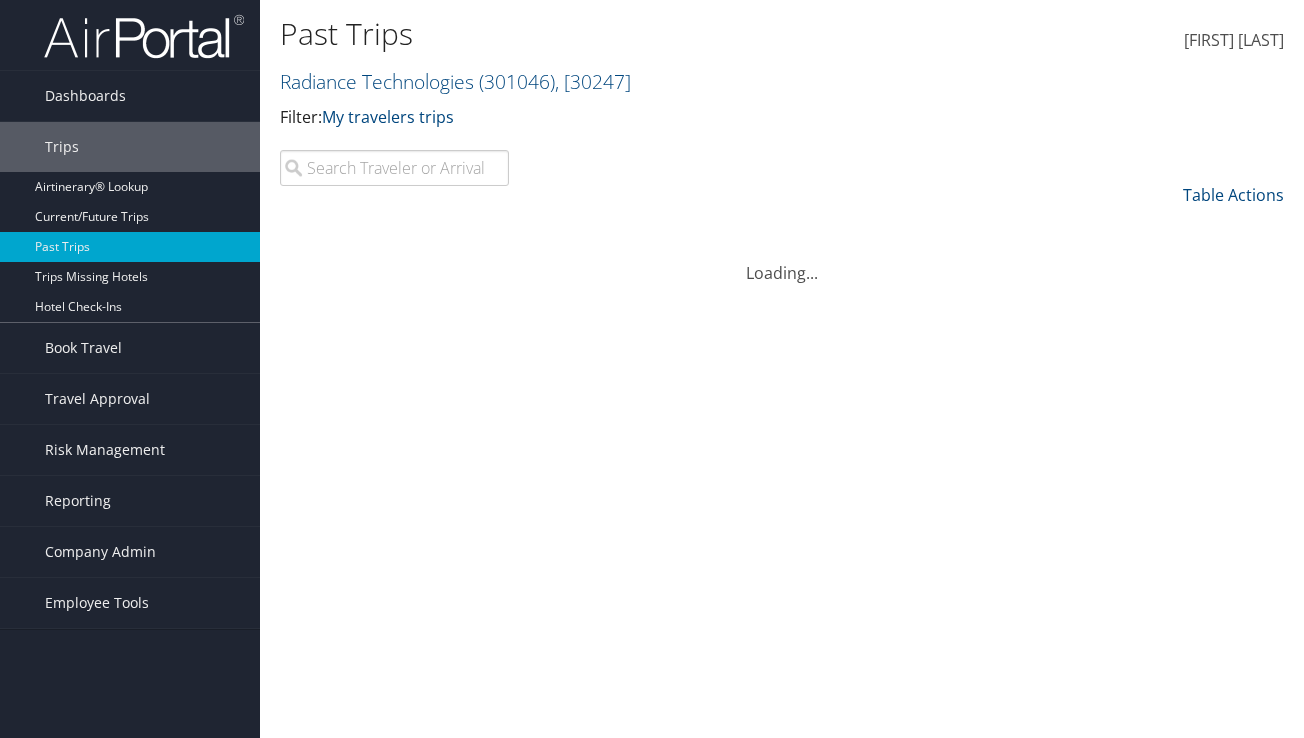 click at bounding box center (394, 168) 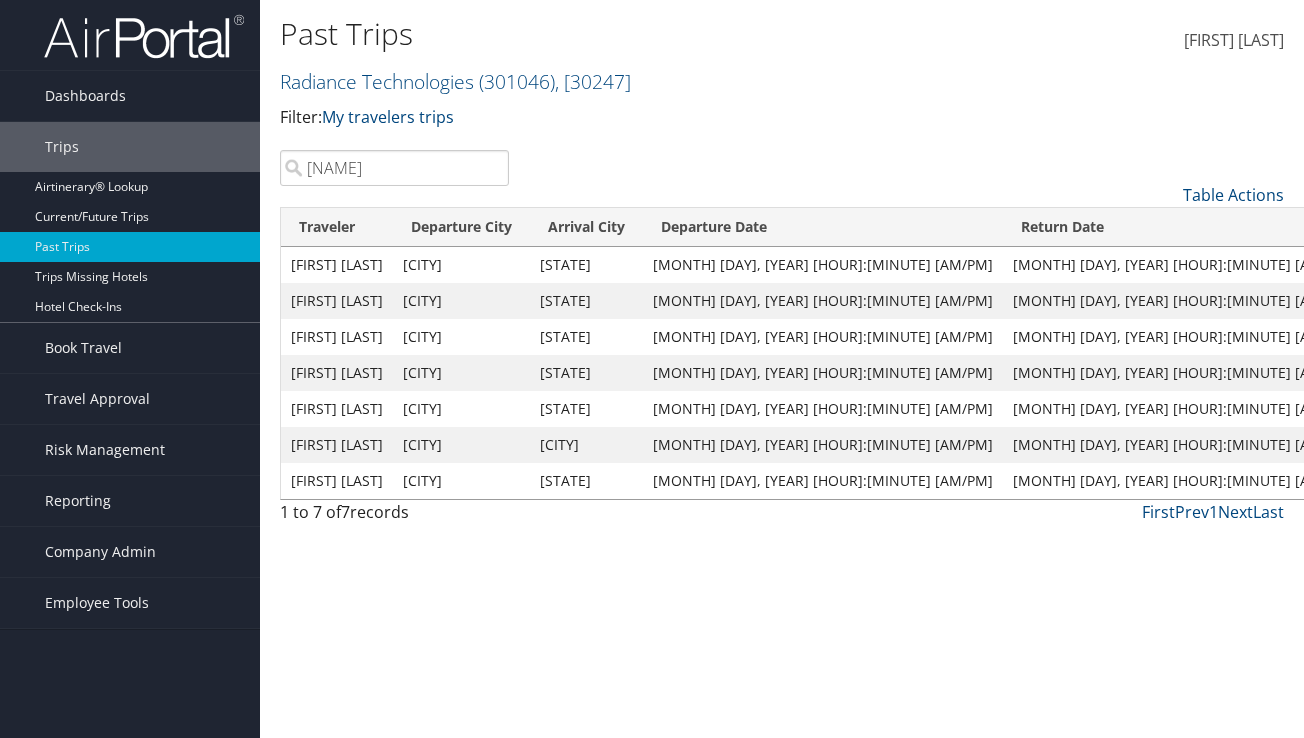 type on "[NAME]" 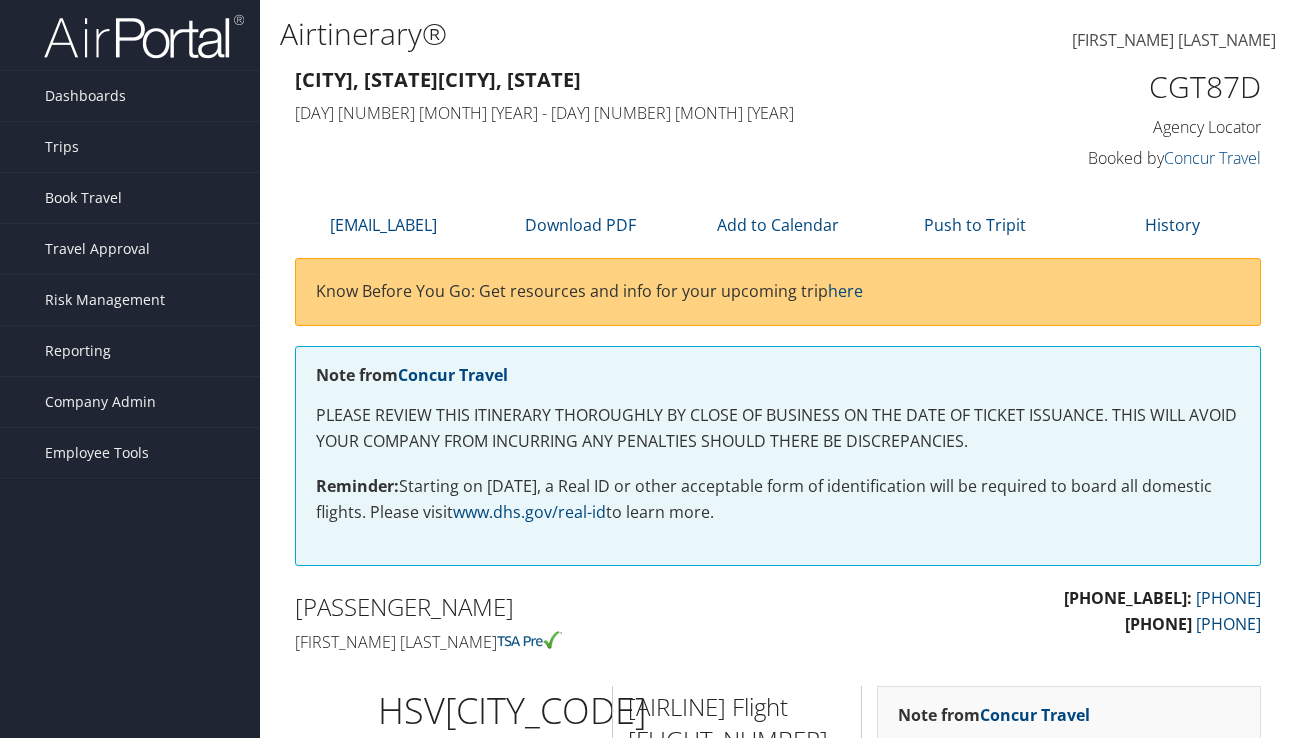 scroll, scrollTop: 0, scrollLeft: 0, axis: both 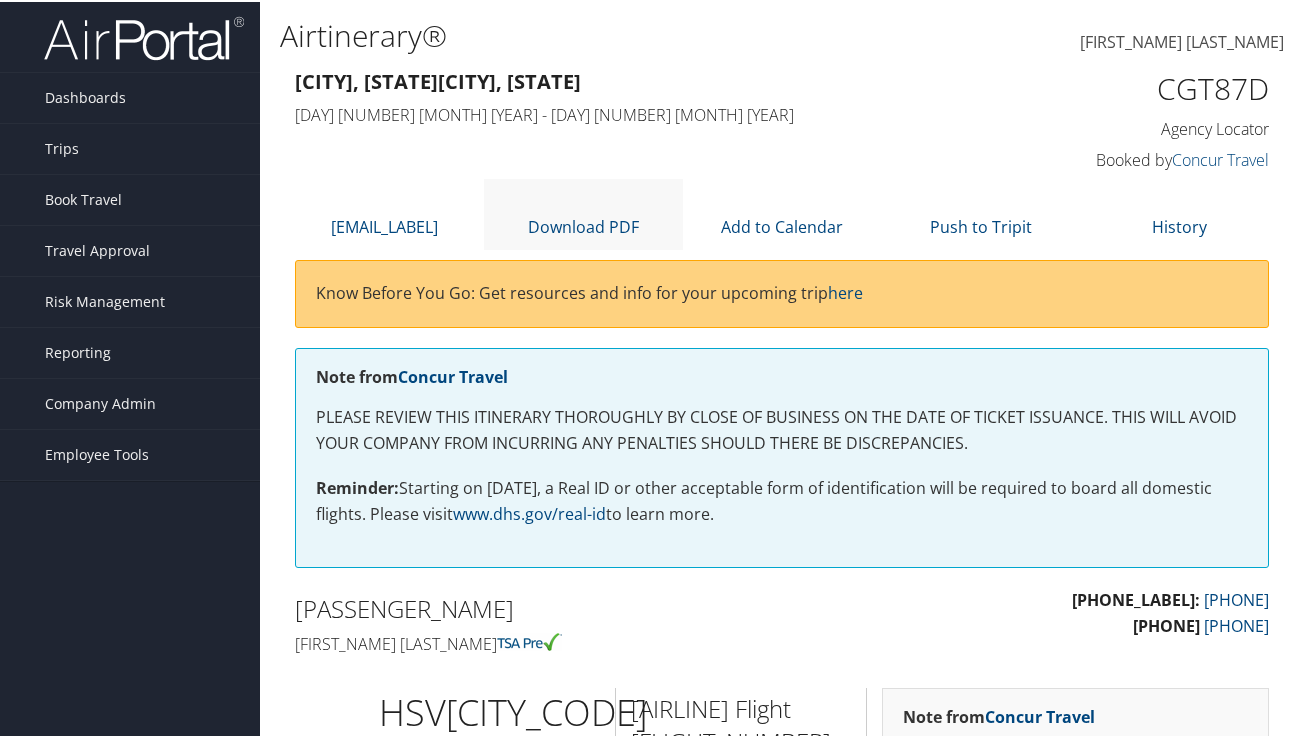 click on "Download PDF" at bounding box center (583, 212) 